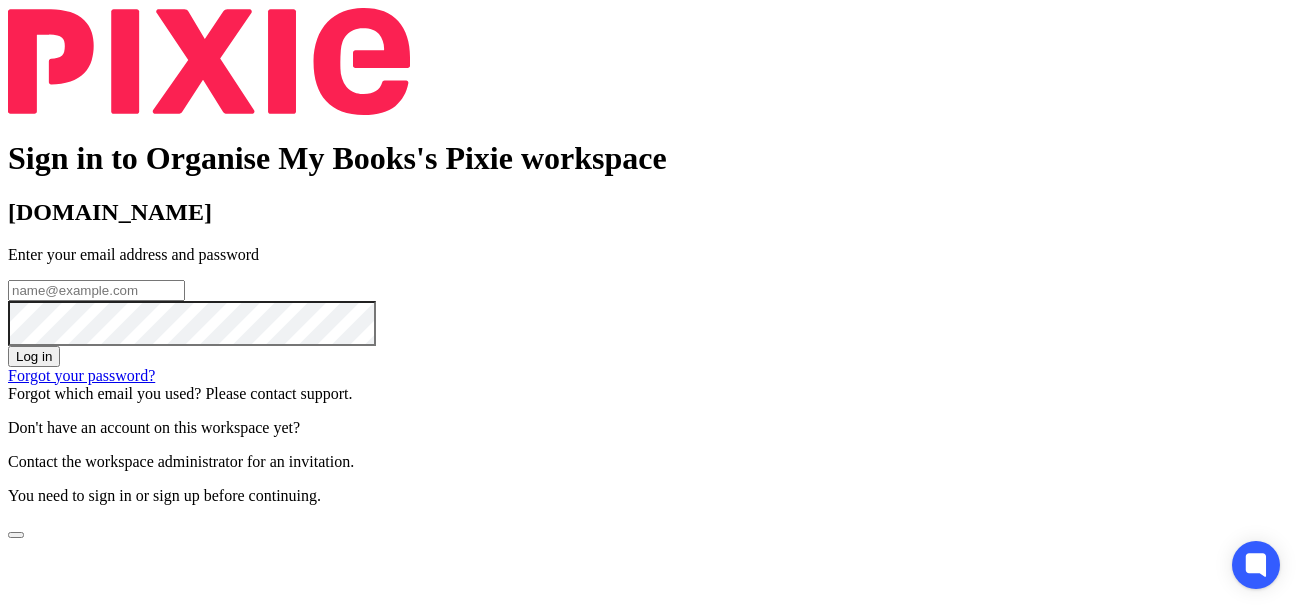 scroll, scrollTop: 0, scrollLeft: 0, axis: both 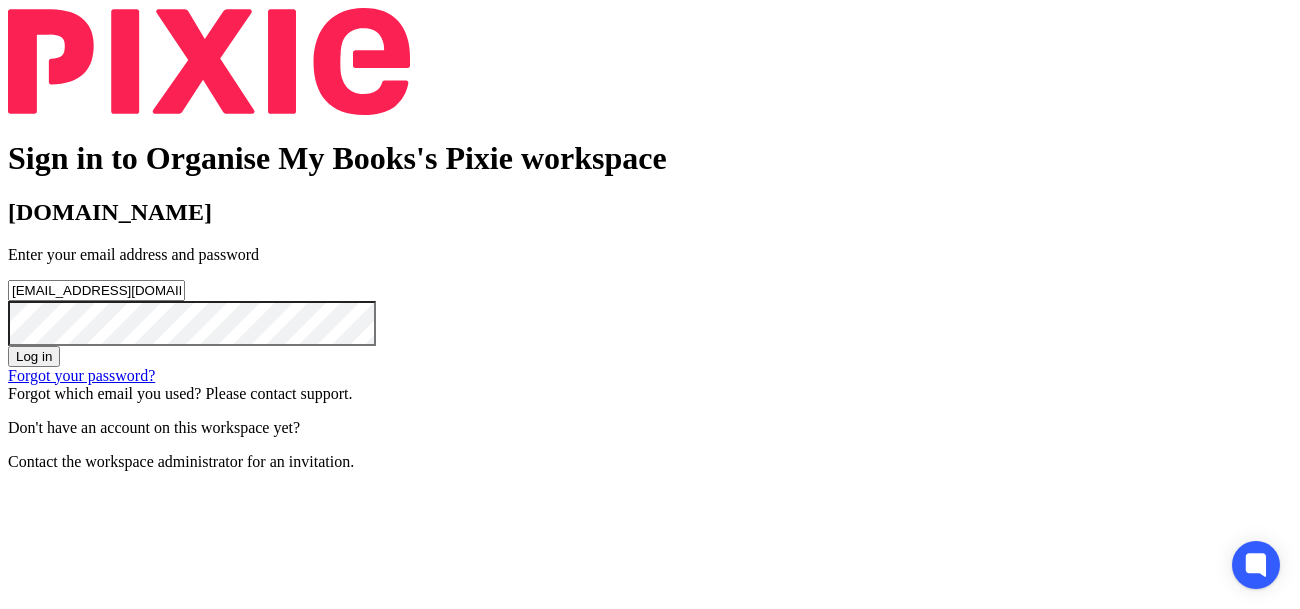 type on "bookkeeping@organisemybooks.co.uk" 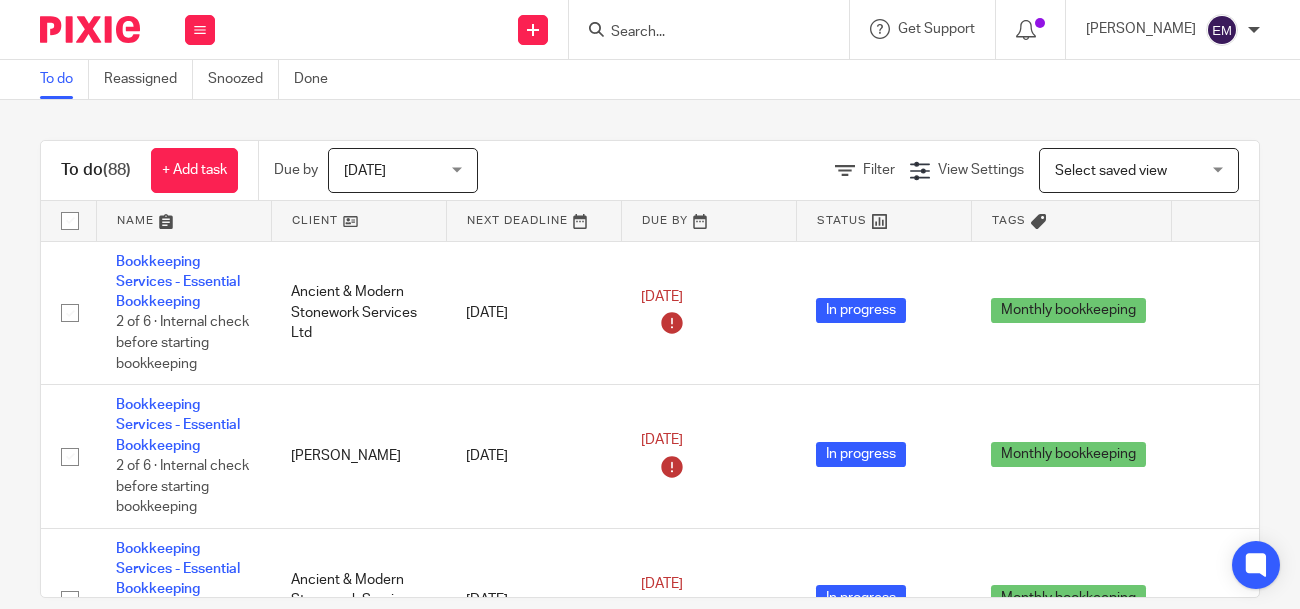 scroll, scrollTop: 0, scrollLeft: 0, axis: both 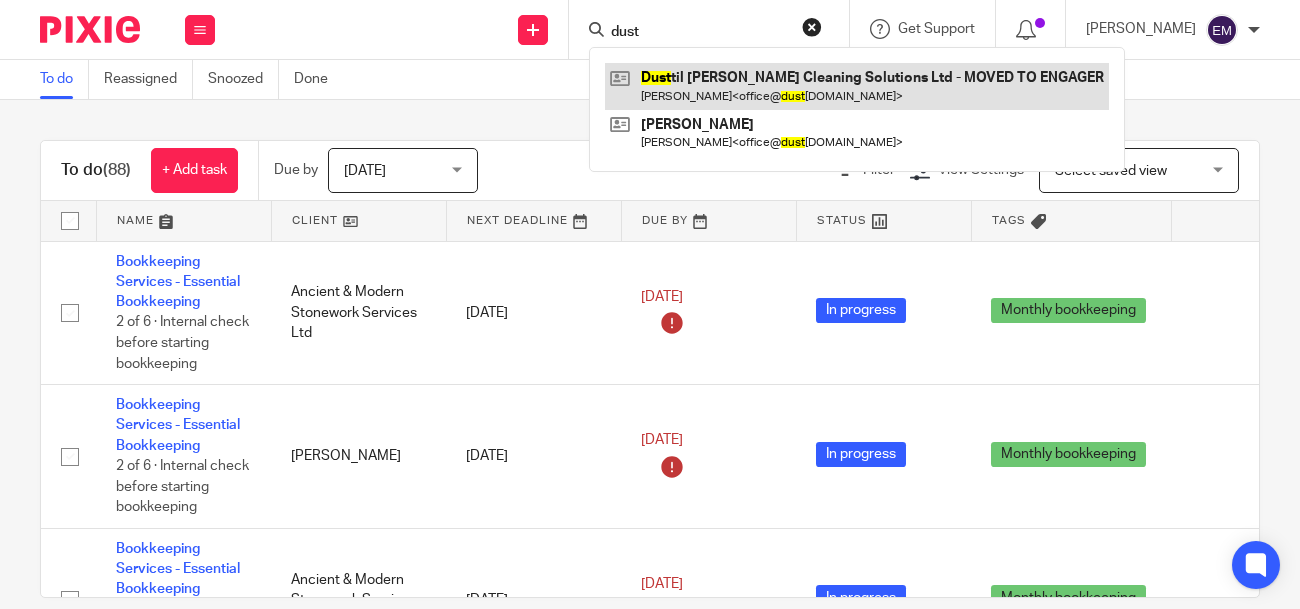 type on "dust" 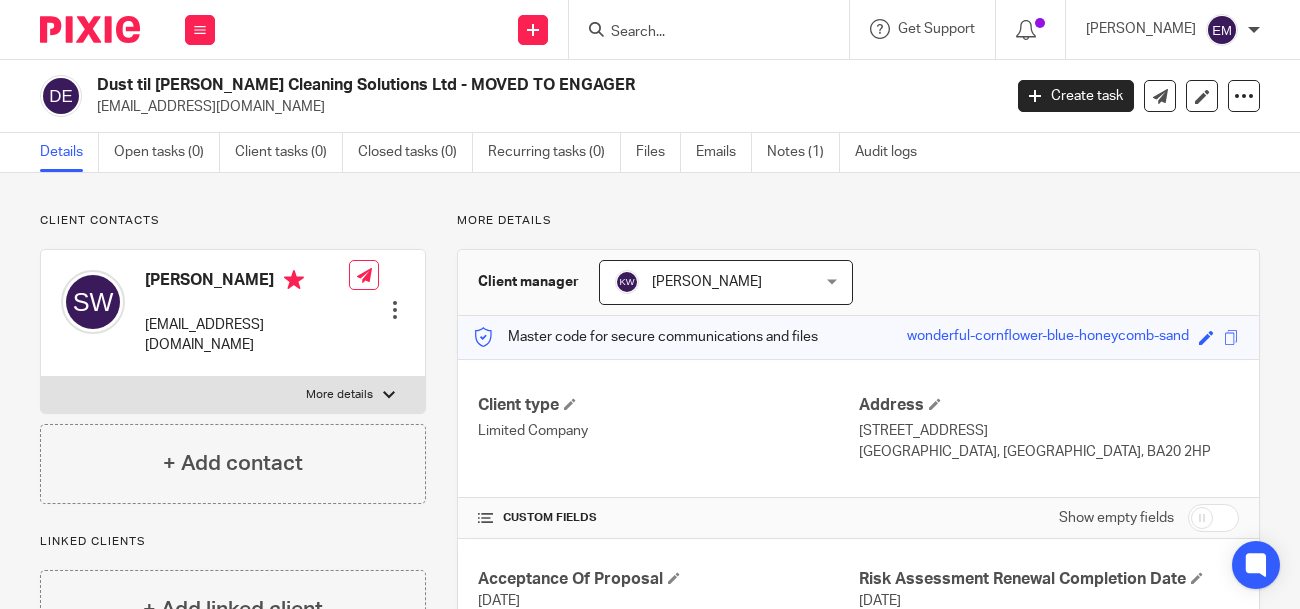 scroll, scrollTop: 0, scrollLeft: 0, axis: both 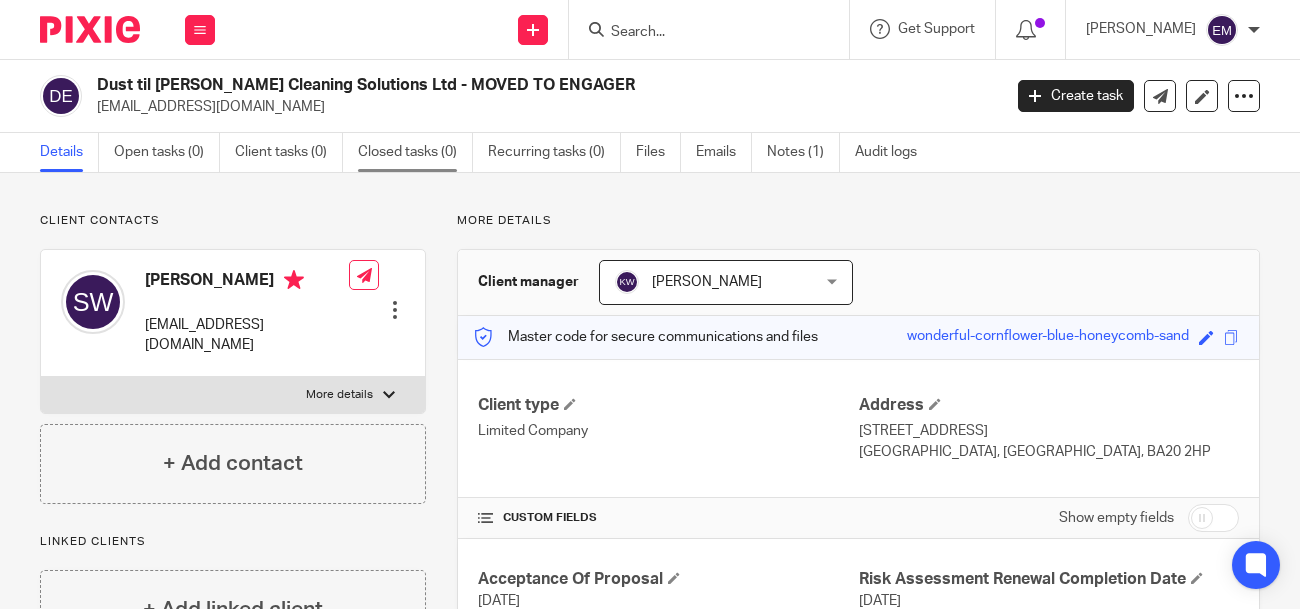 click on "Closed tasks (0)" at bounding box center [415, 152] 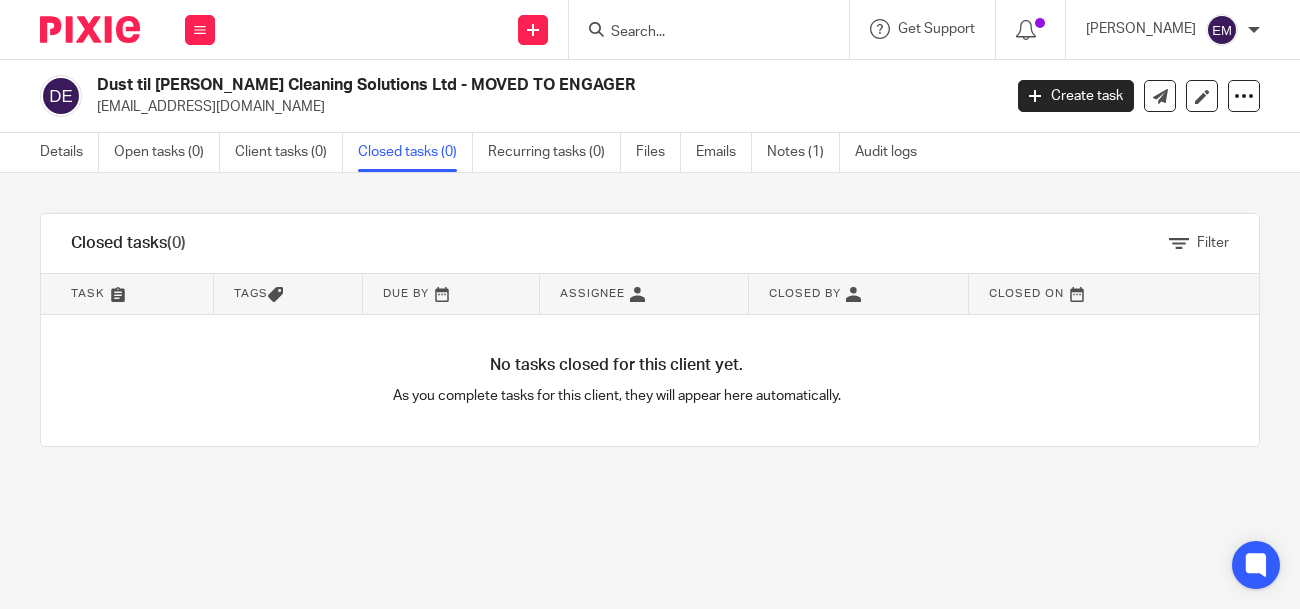 scroll, scrollTop: 0, scrollLeft: 0, axis: both 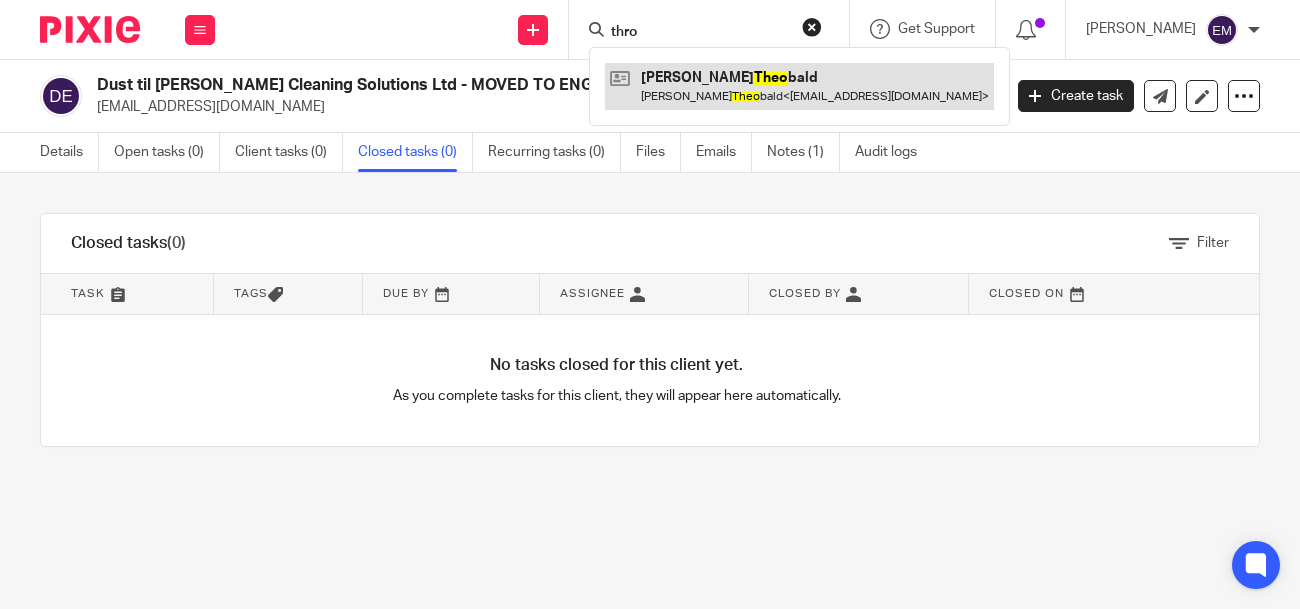 type on "thro" 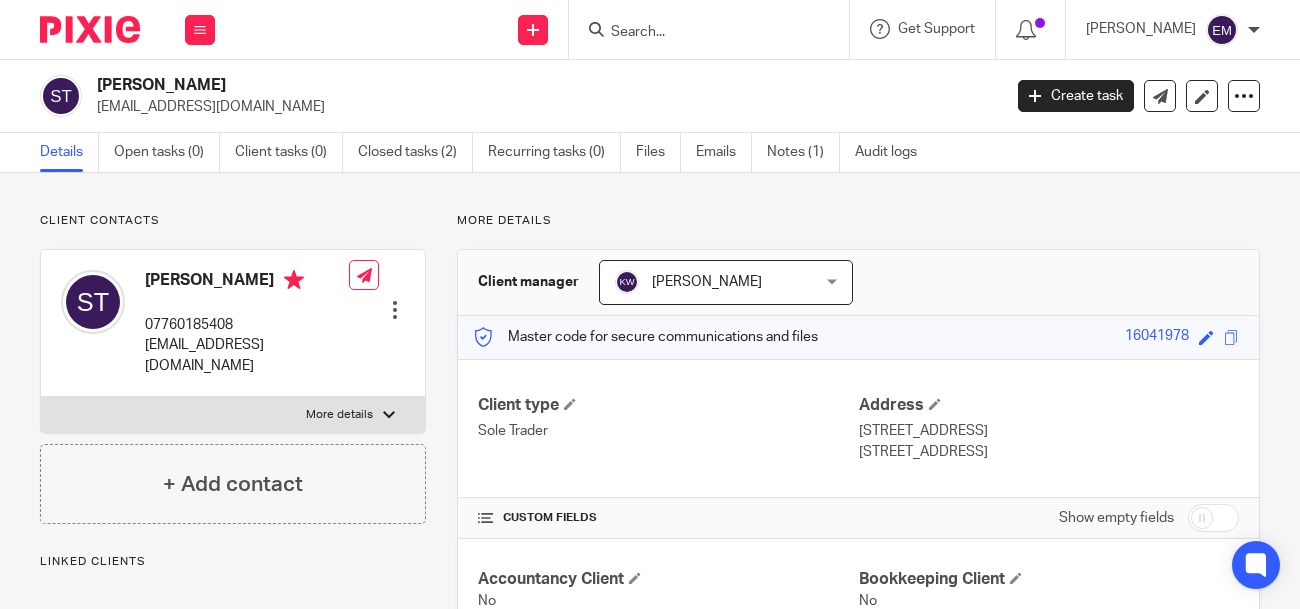 scroll, scrollTop: 0, scrollLeft: 0, axis: both 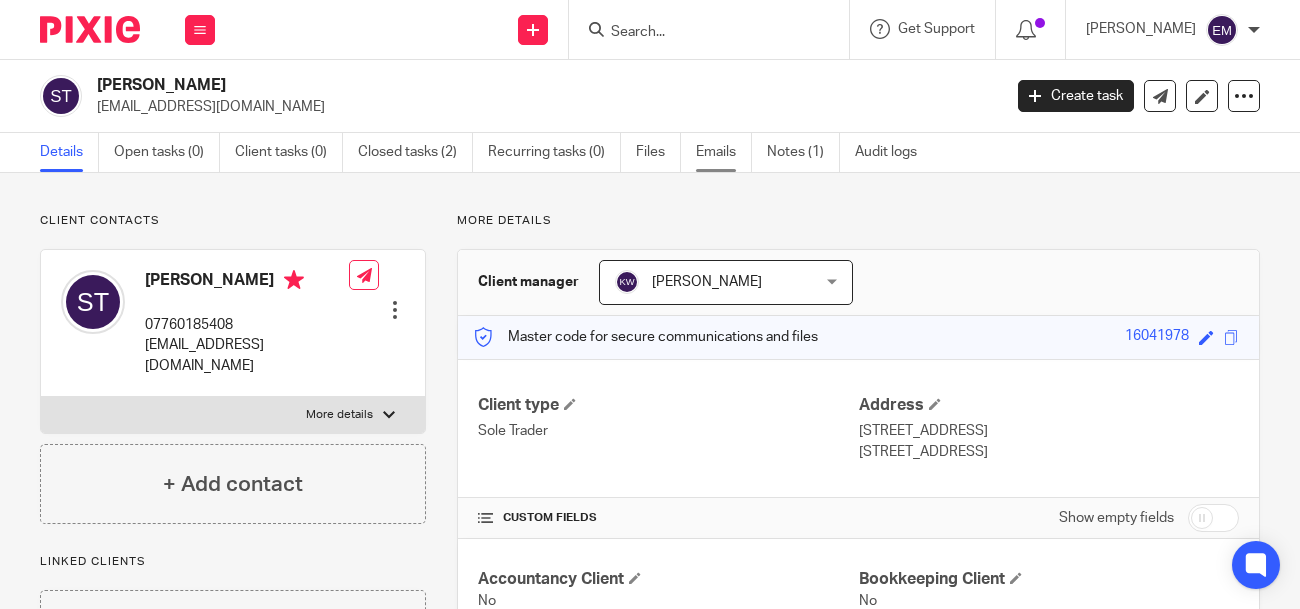 click on "Emails" at bounding box center (724, 152) 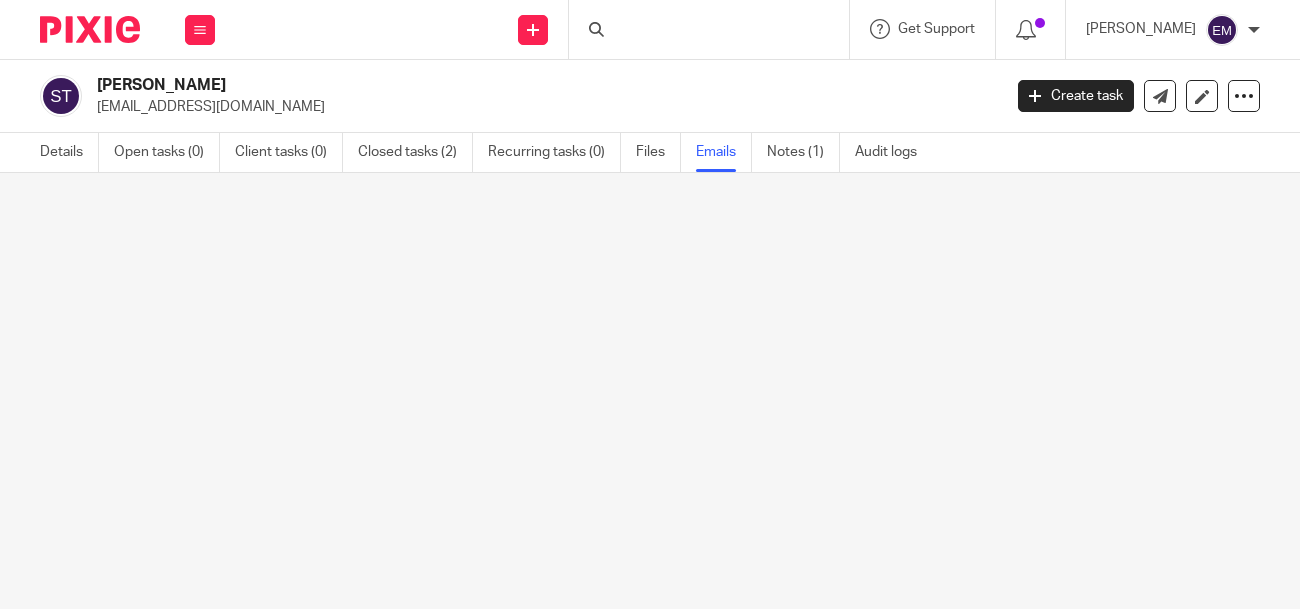scroll, scrollTop: 0, scrollLeft: 0, axis: both 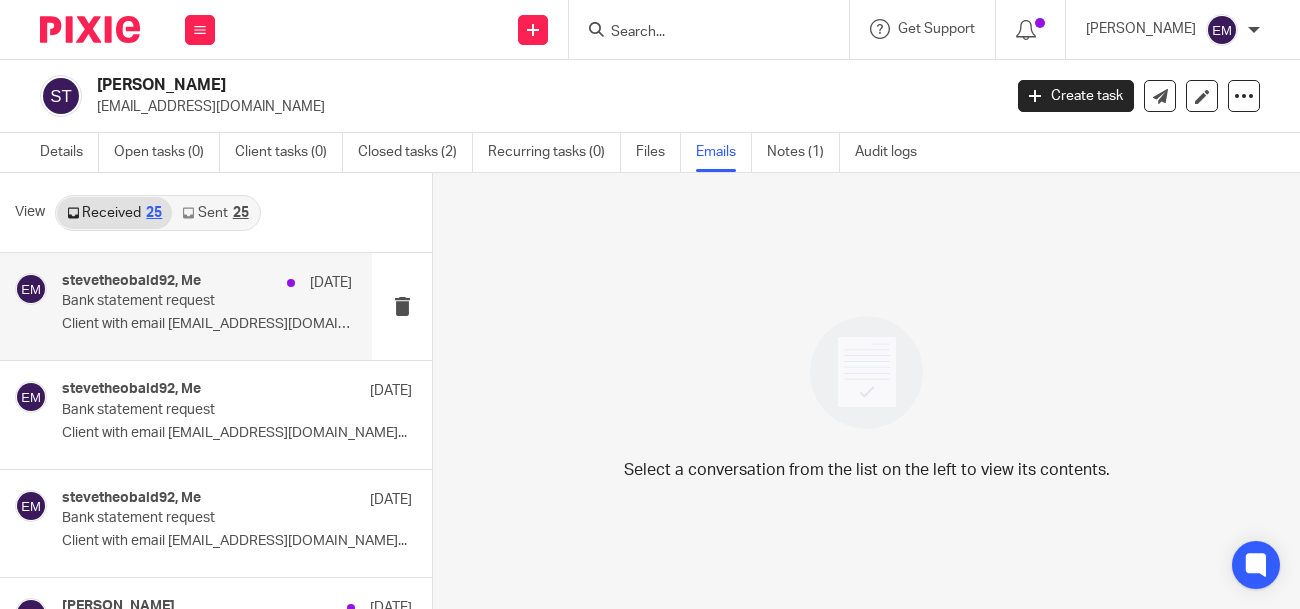 click on "Bank statement request" at bounding box center (178, 301) 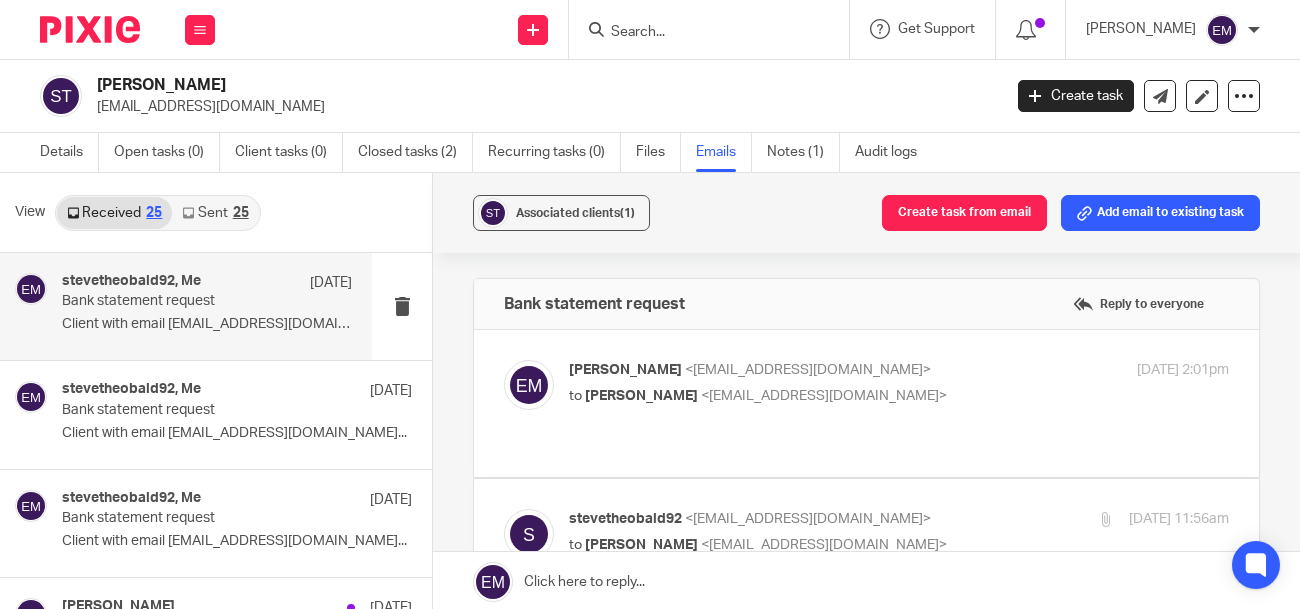 scroll, scrollTop: 0, scrollLeft: 0, axis: both 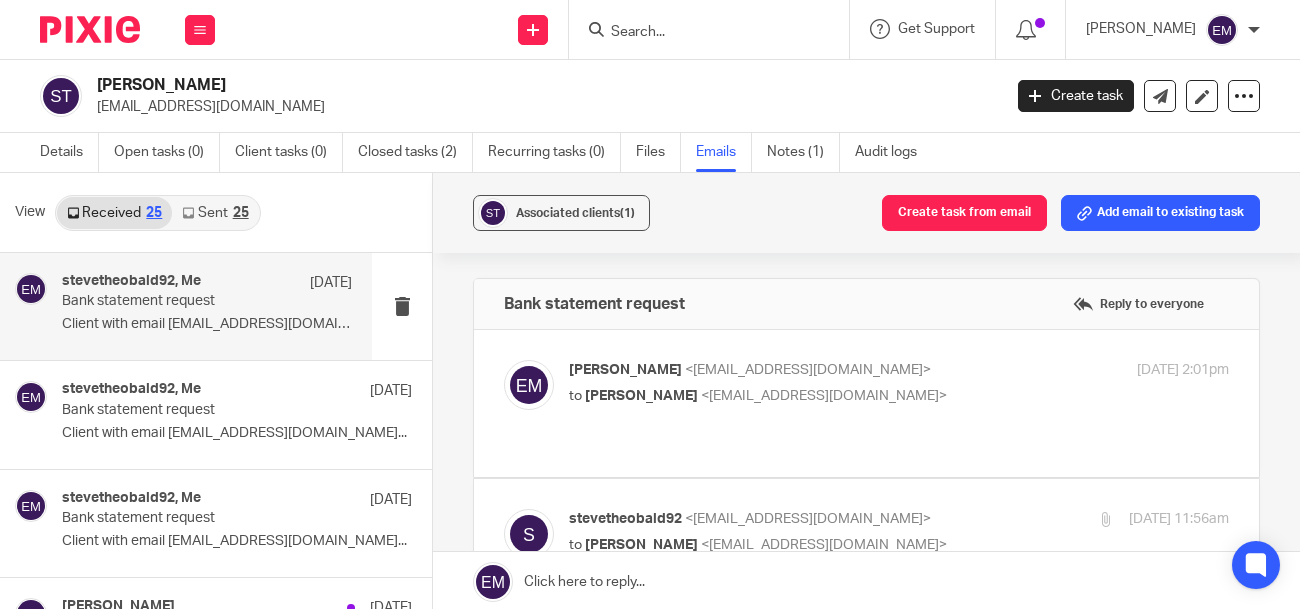 click on "to
Stephen Theobald
<stevetheobald92@gmail.com>" at bounding box center [789, 396] 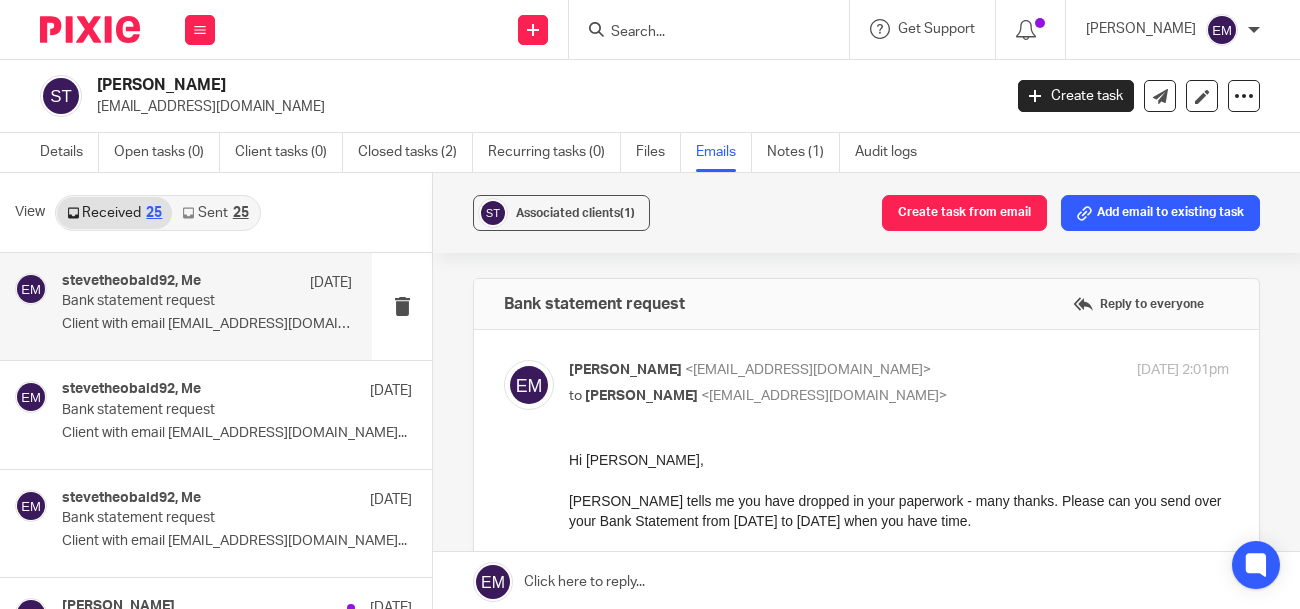scroll, scrollTop: 0, scrollLeft: 0, axis: both 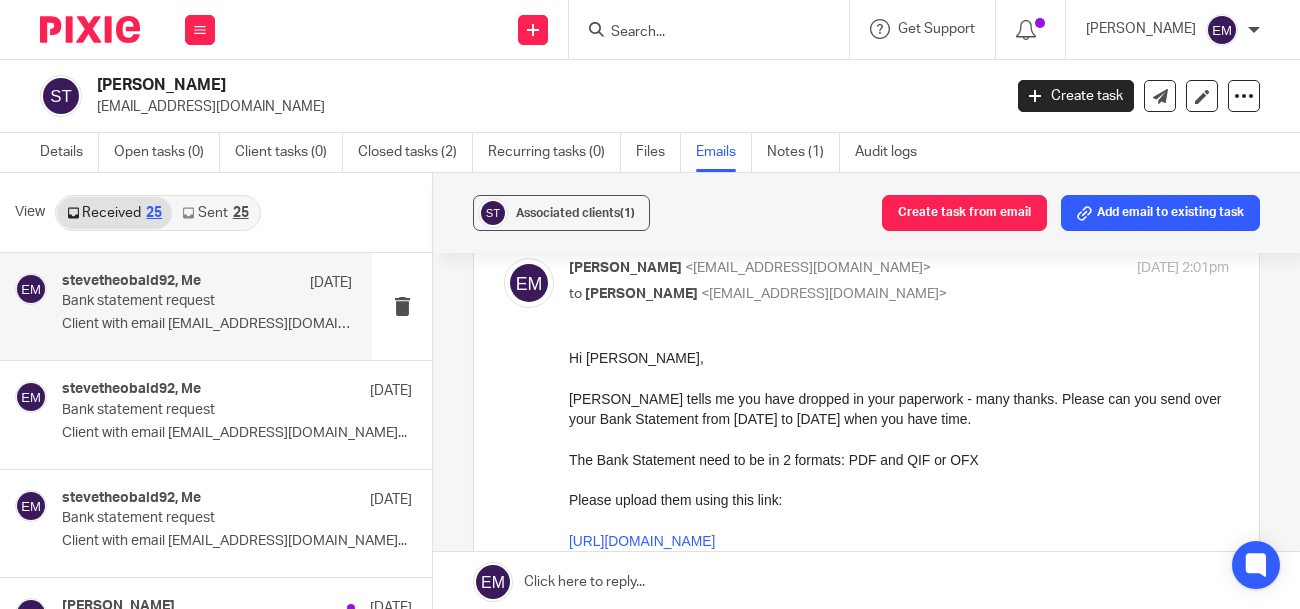 drag, startPoint x: 1137, startPoint y: 705, endPoint x: 640, endPoint y: 395, distance: 585.75507 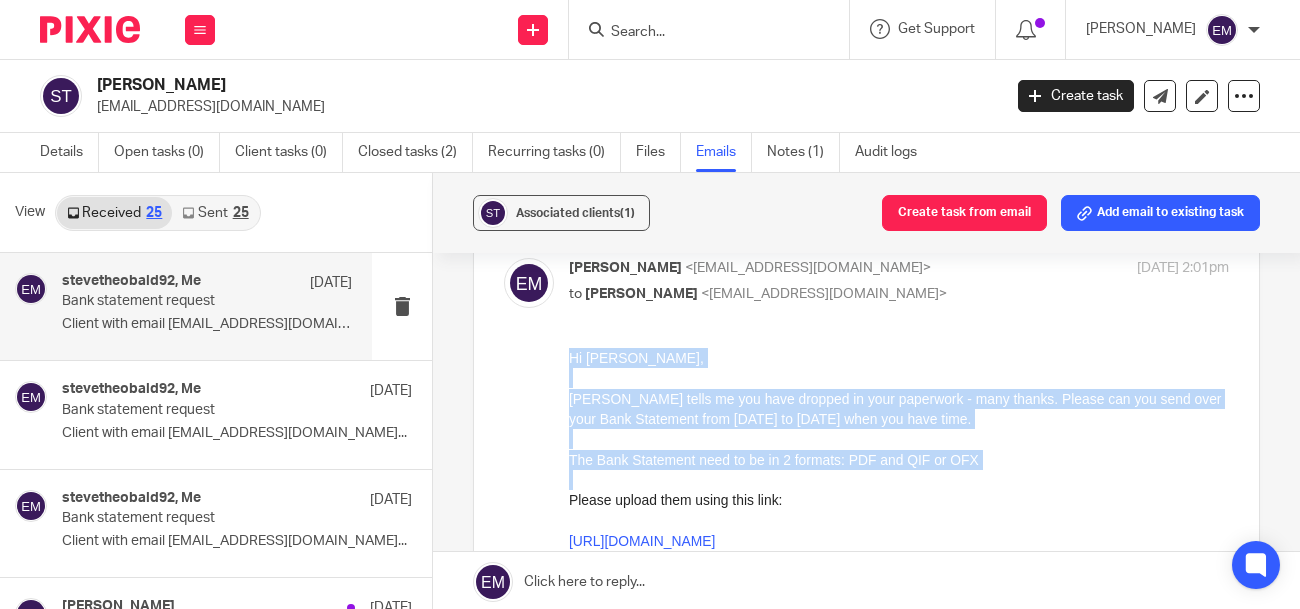 drag, startPoint x: 571, startPoint y: 357, endPoint x: 777, endPoint y: 522, distance: 263.93372 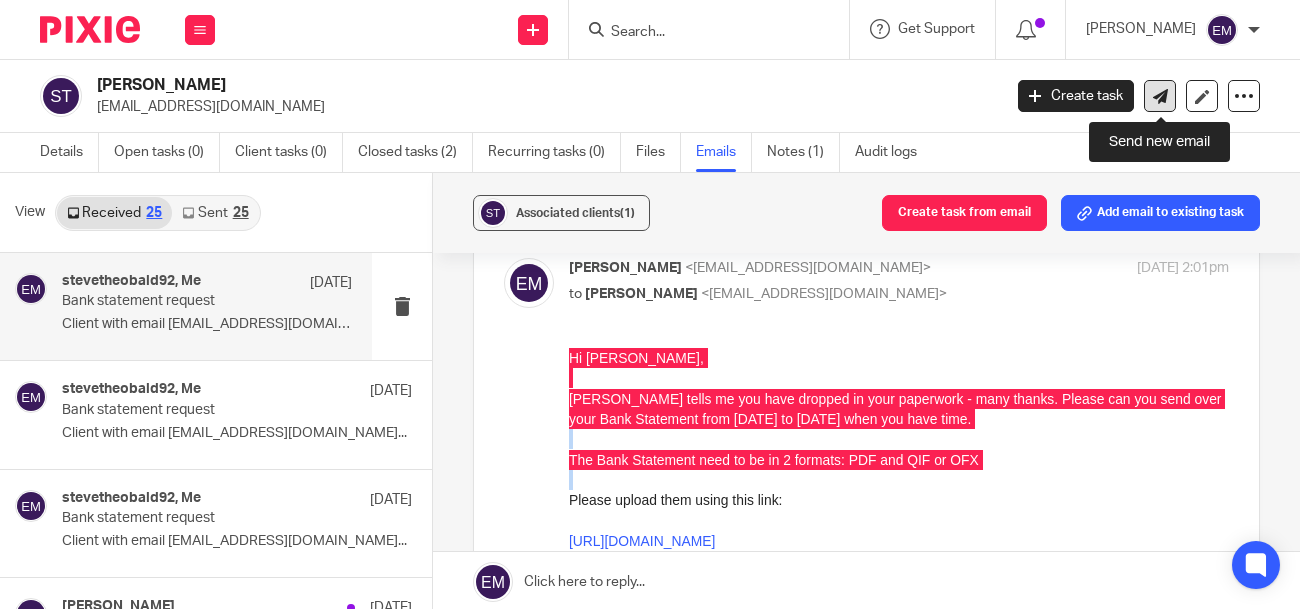 click at bounding box center (1160, 96) 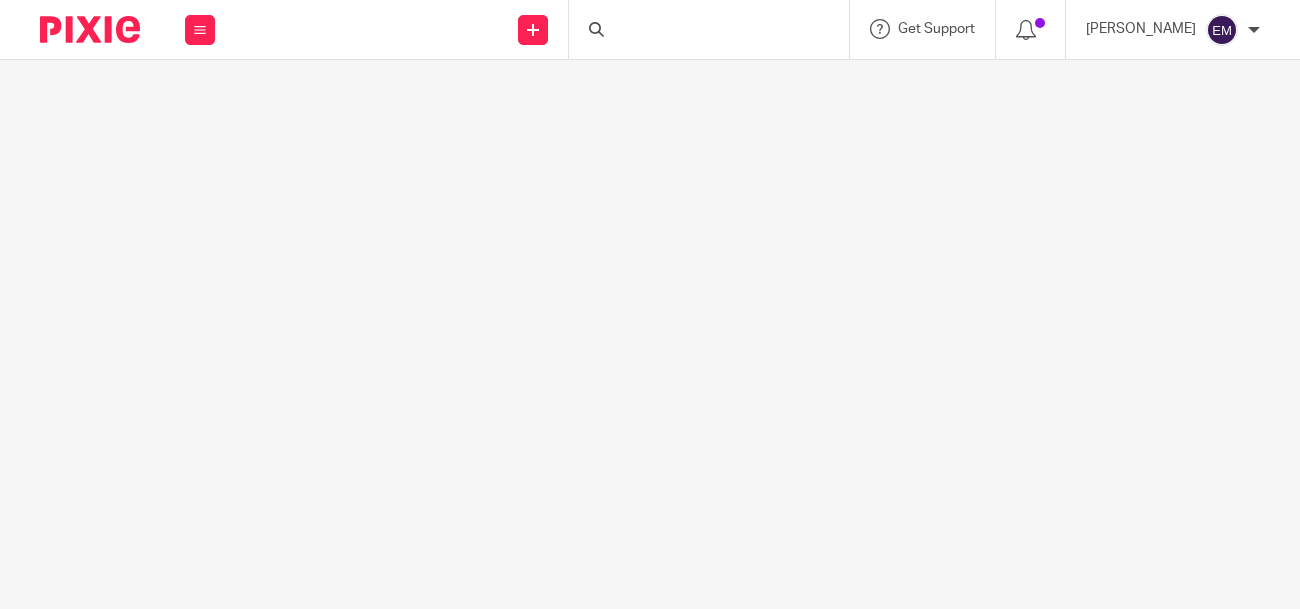 scroll, scrollTop: 0, scrollLeft: 0, axis: both 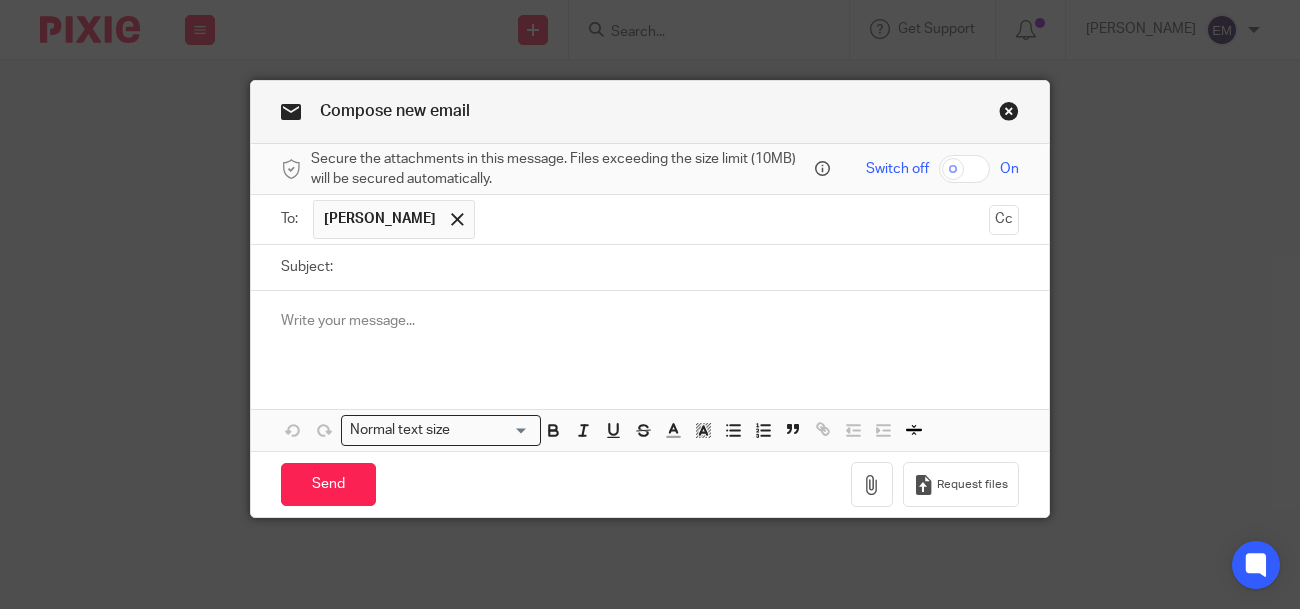 click on "Subject:" at bounding box center [681, 267] 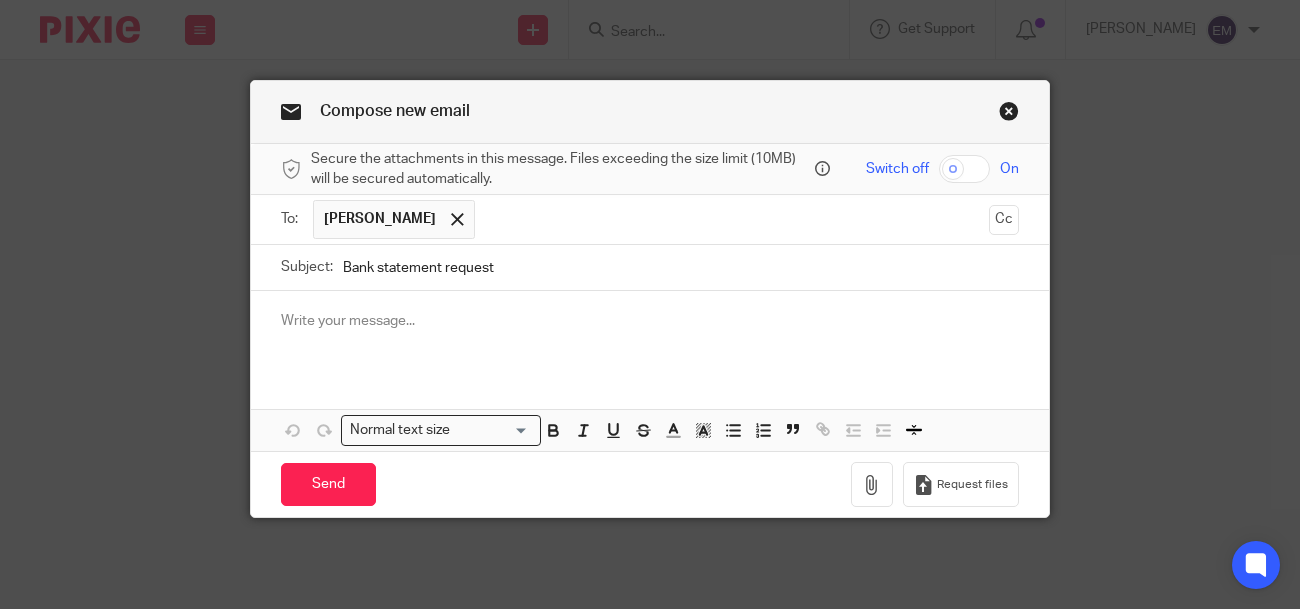 type on "Bank statement request" 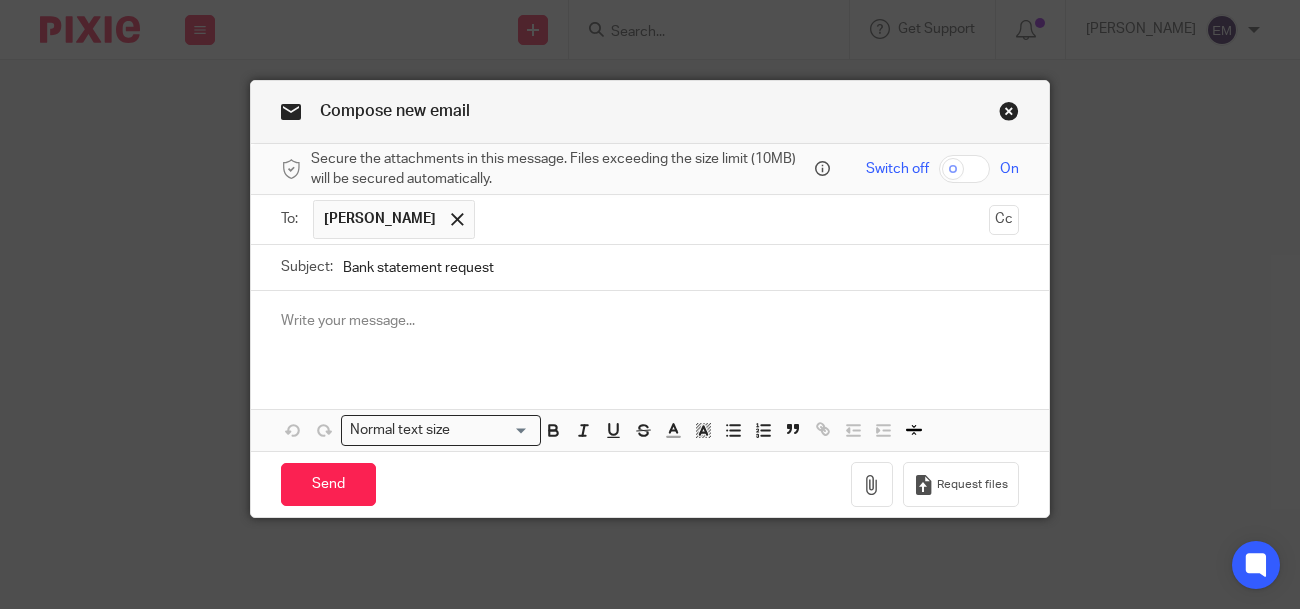 click at bounding box center [650, 321] 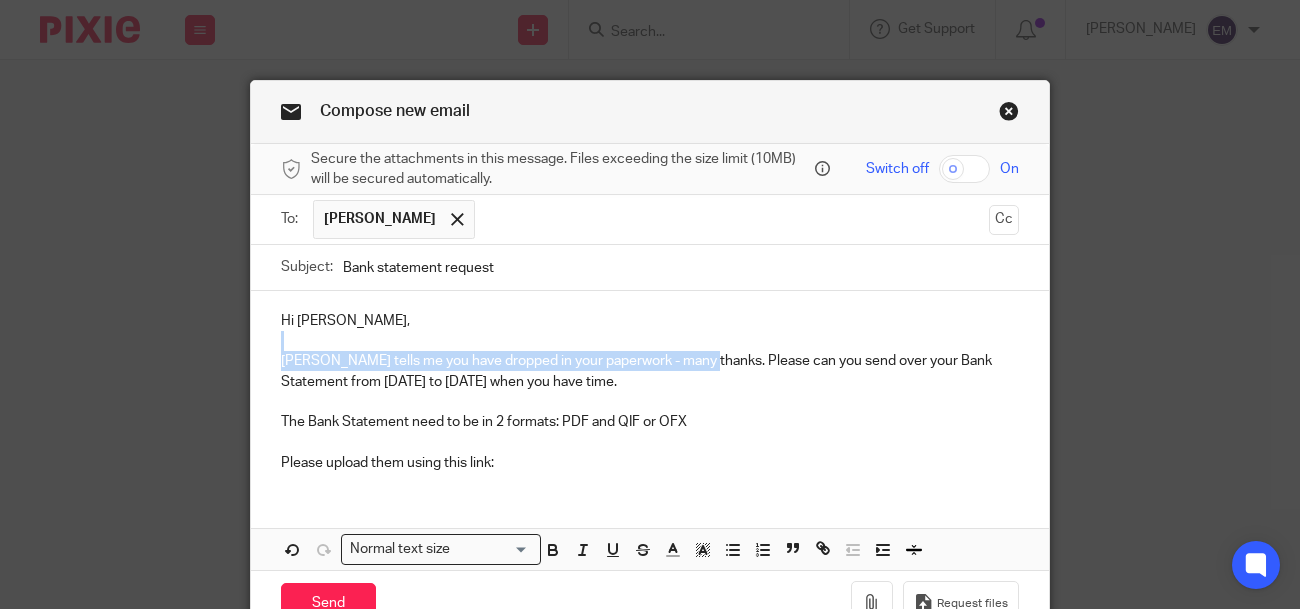 drag, startPoint x: 700, startPoint y: 365, endPoint x: 285, endPoint y: 350, distance: 415.271 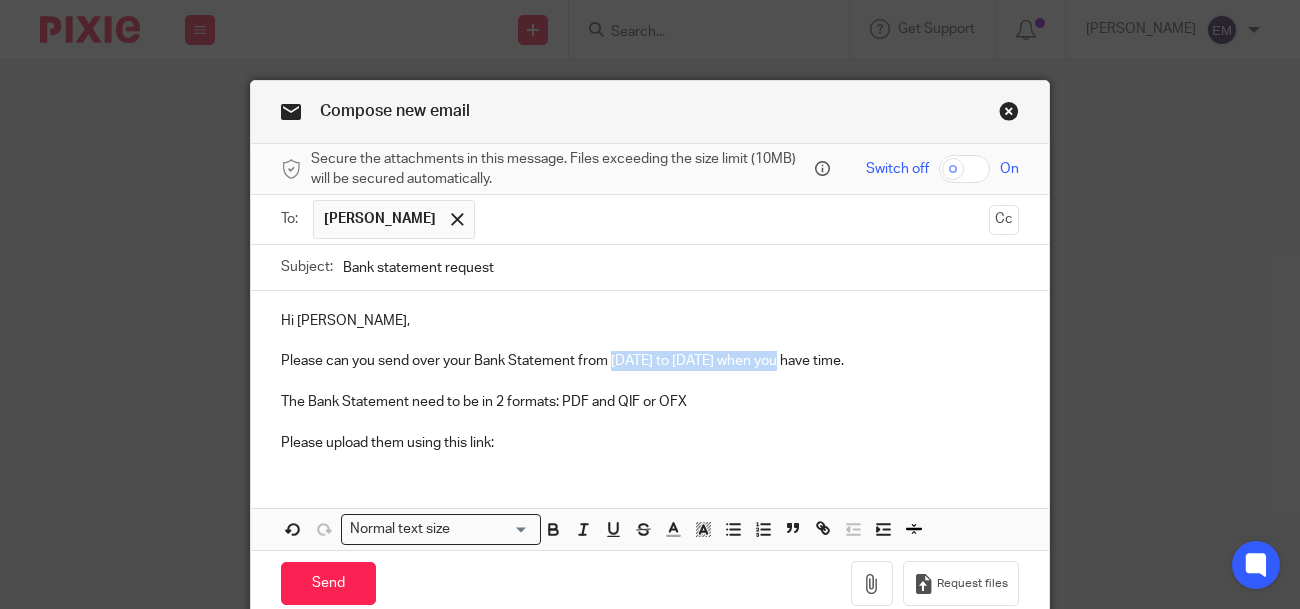 drag, startPoint x: 775, startPoint y: 364, endPoint x: 615, endPoint y: 365, distance: 160.00313 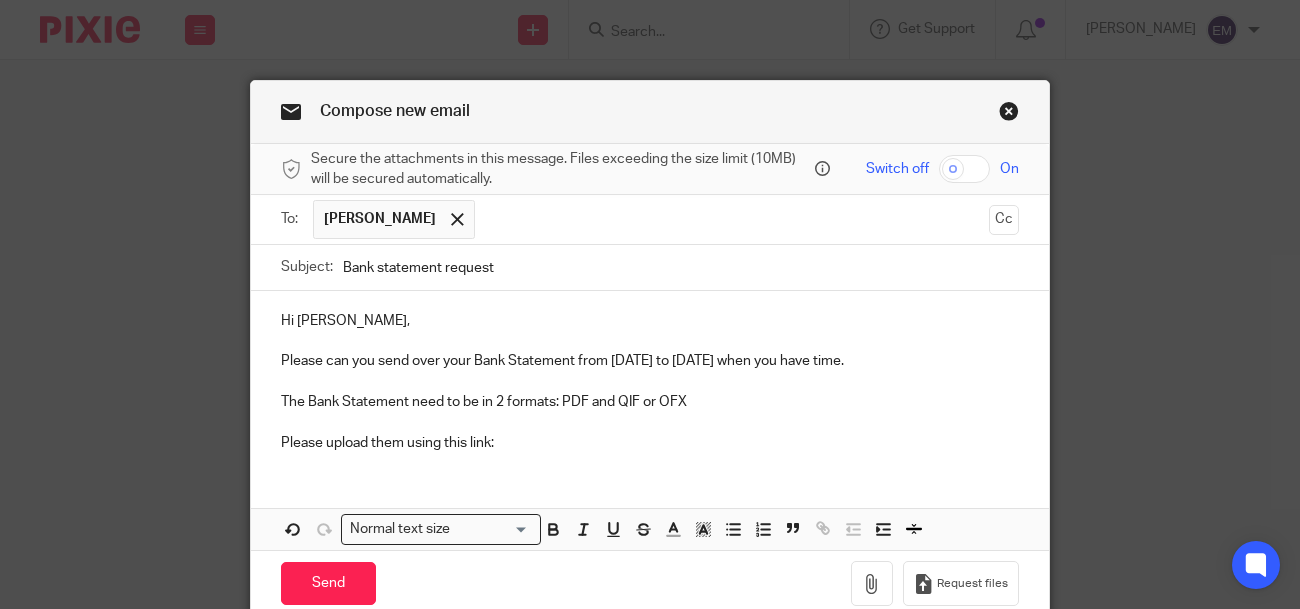 click on "Please can you send over your Bank Statement from 1st January to 31st March when you have time." at bounding box center (650, 361) 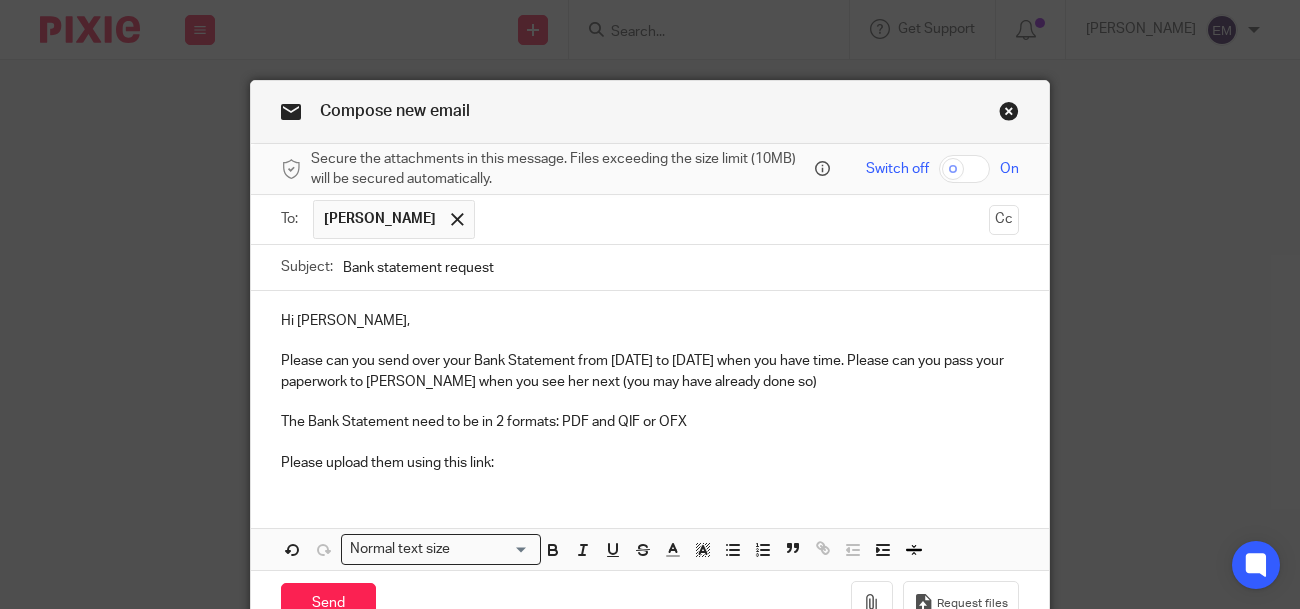 click on "Hi Steve, Please can you send over your Bank Statement from 1st April to 30th June 2025 when you have time. Please can you pass your paperwork to Karen when you see her next (you may have already done so) The Bank Statement need to be in 2 formats: PDF and QIF or OFX Please upload them using this link:" at bounding box center [650, 389] 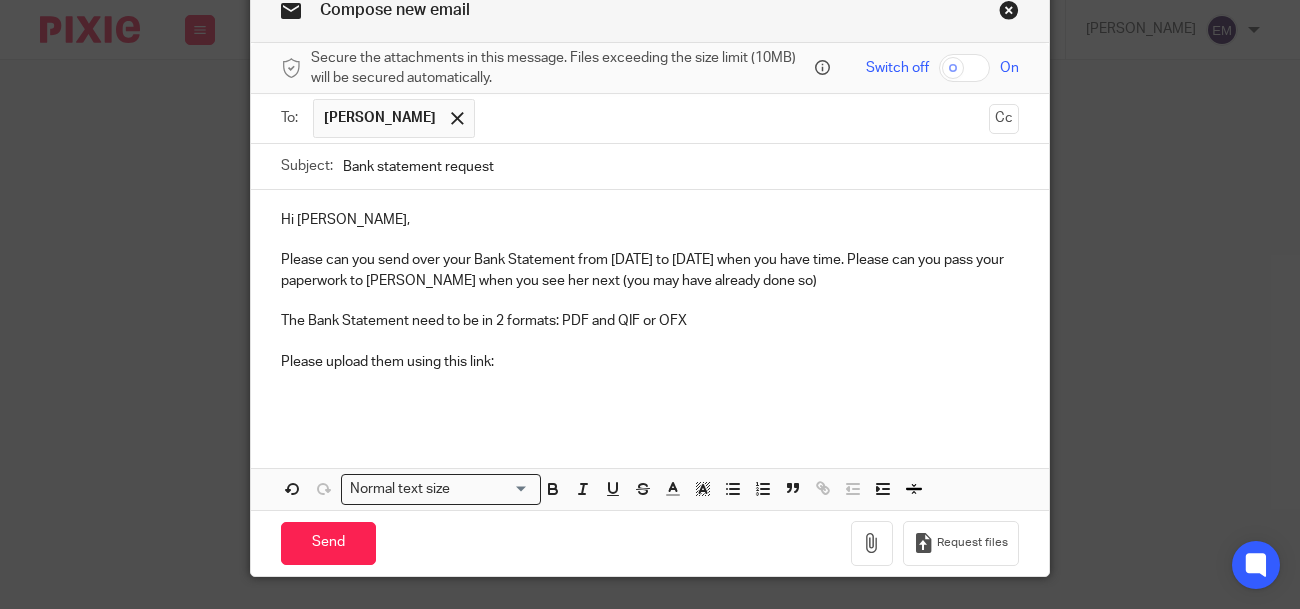 scroll, scrollTop: 105, scrollLeft: 0, axis: vertical 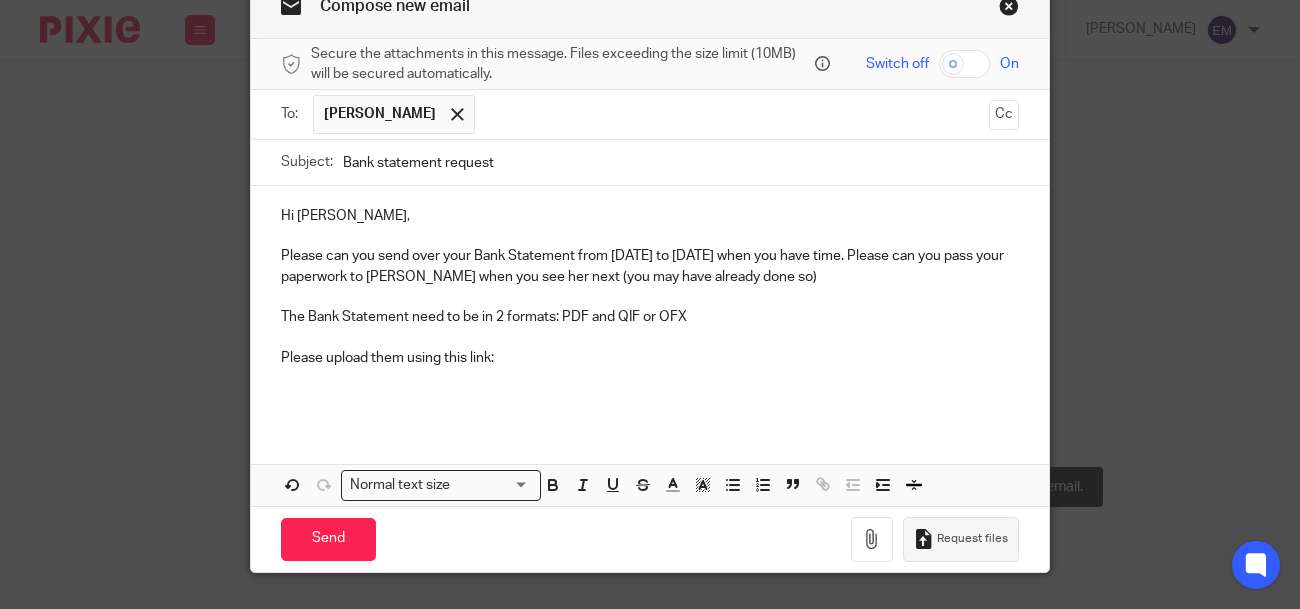 click on "Request files" at bounding box center (972, 539) 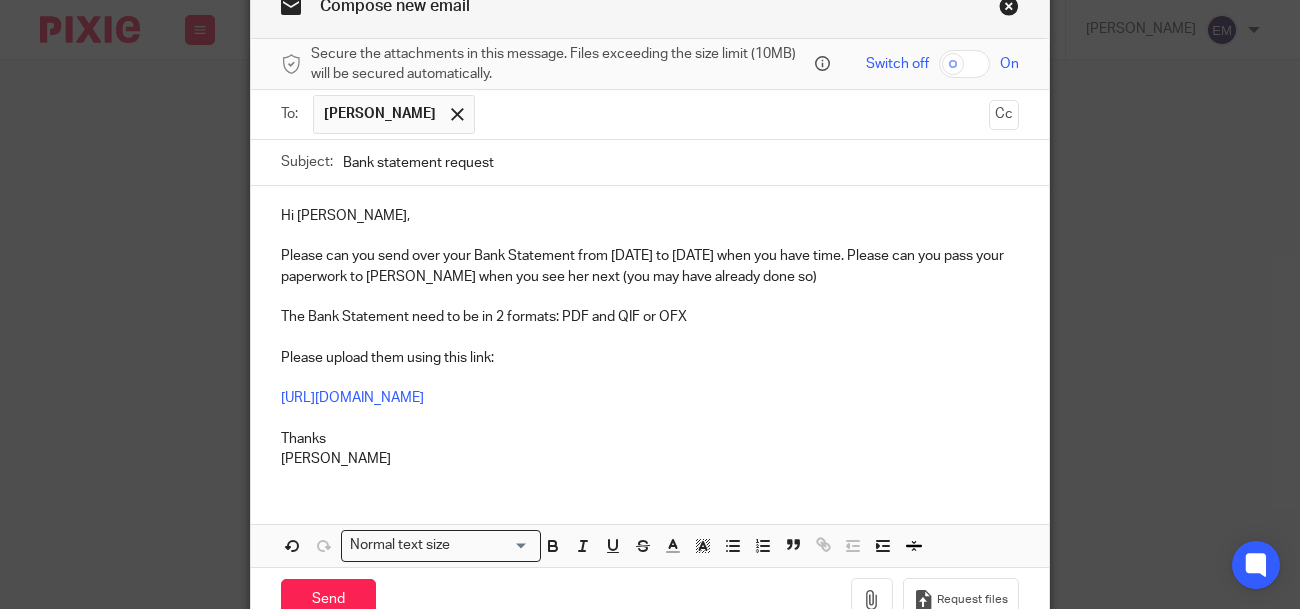 click on "Please can you send over your Bank Statement from 1st April to 30th June 2025 when you have time. Please can you pass your paperwork to Karen when you see her next (you may have already done so)" at bounding box center (650, 266) 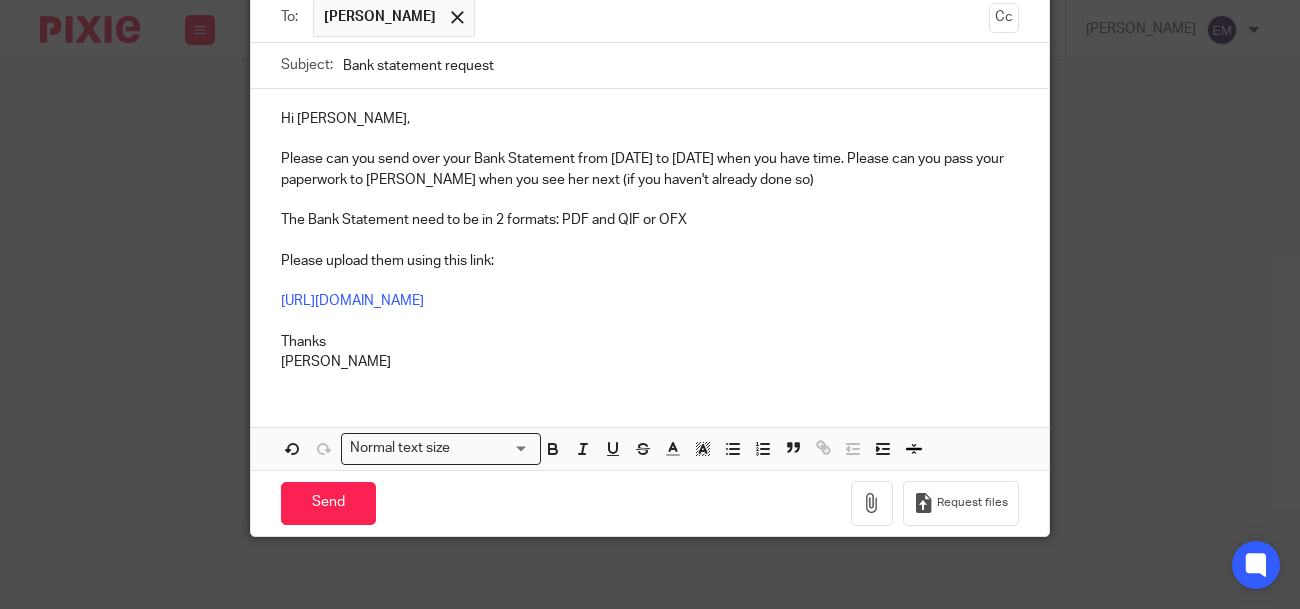 scroll, scrollTop: 199, scrollLeft: 0, axis: vertical 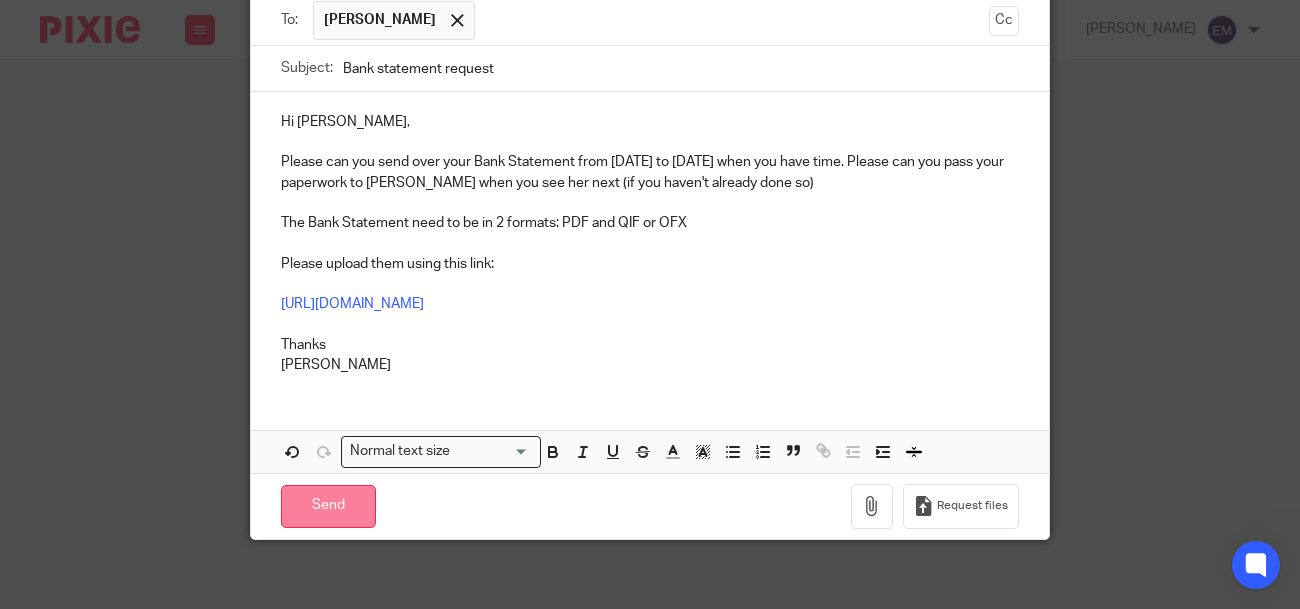 click on "Send" at bounding box center (328, 506) 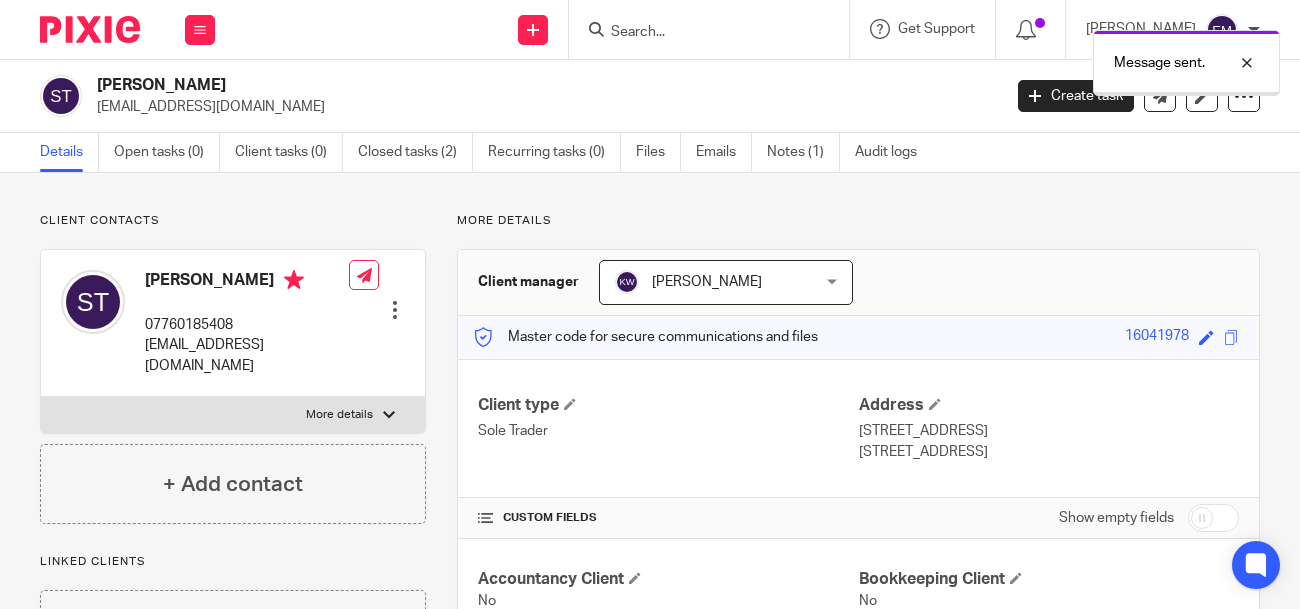 scroll, scrollTop: 0, scrollLeft: 0, axis: both 